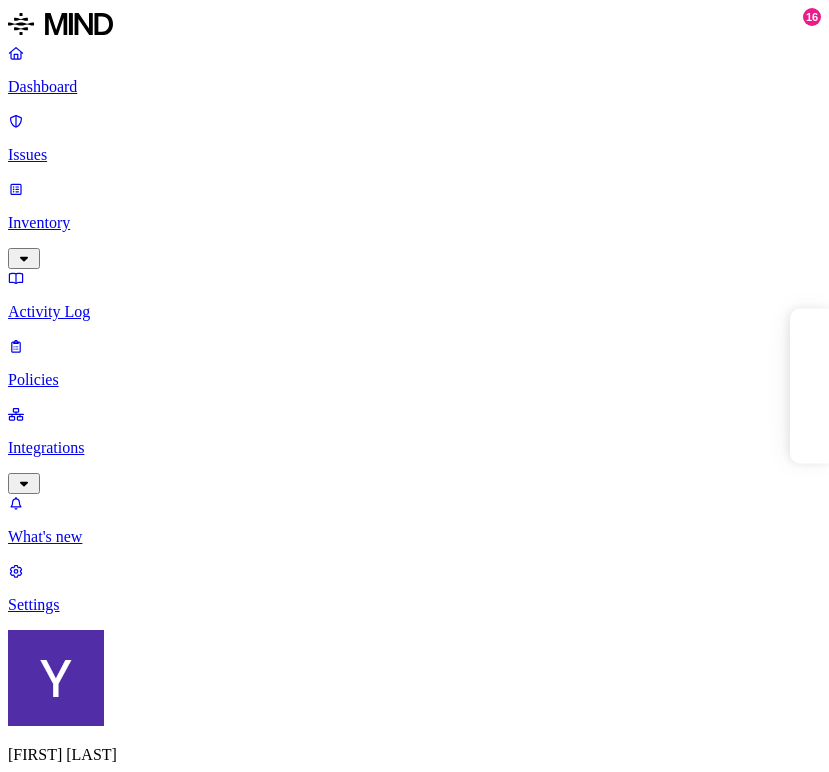 scroll, scrollTop: 0, scrollLeft: 0, axis: both 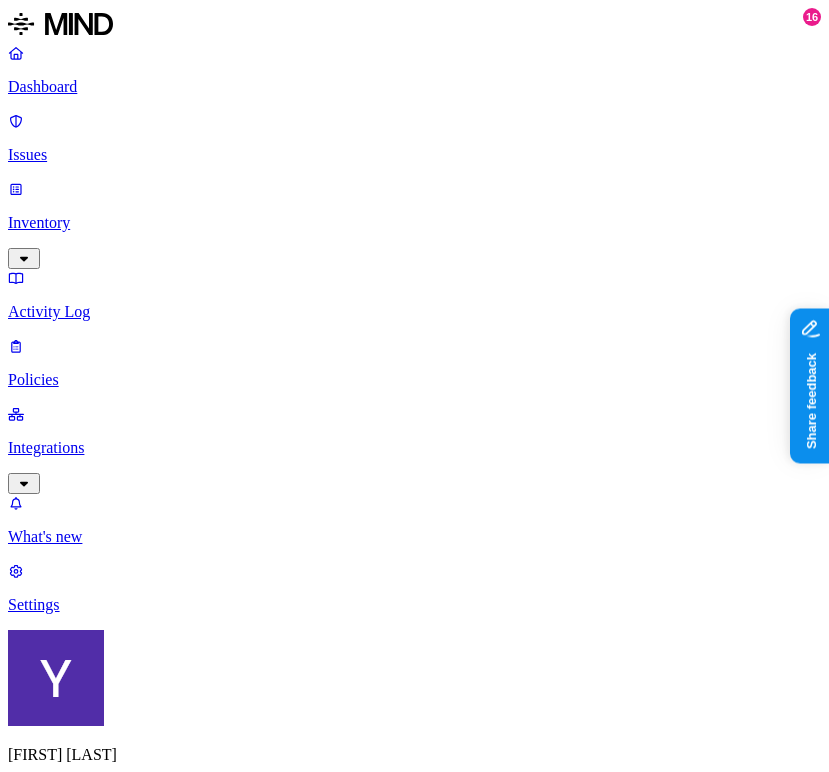 click on "Dashboard Issues Inventory Activity Log Policies Integrations What's new 16 Settings" at bounding box center (414, 329) 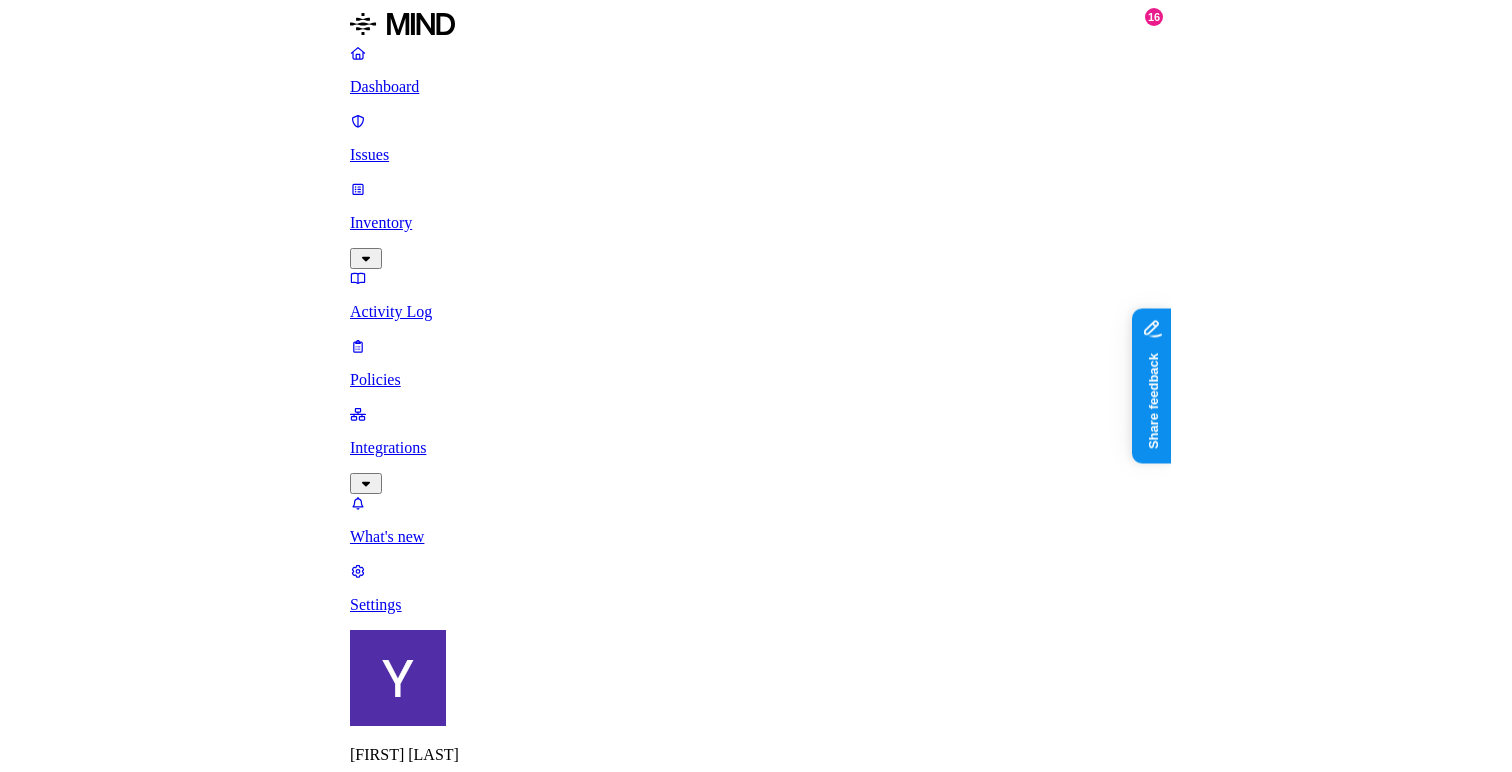 scroll, scrollTop: 702, scrollLeft: 584, axis: both 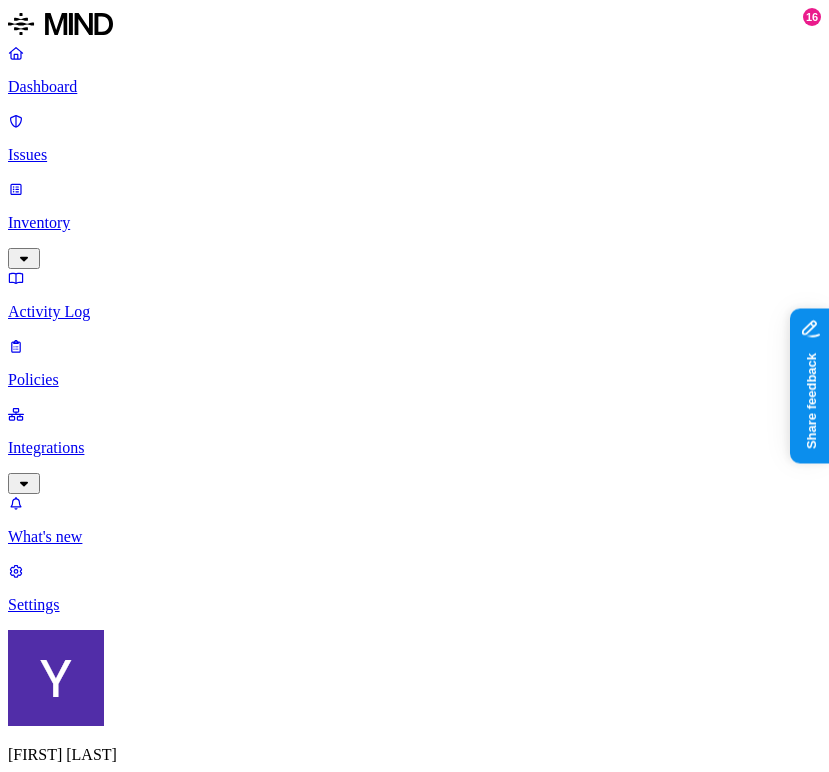 click at bounding box center [54, 2820] 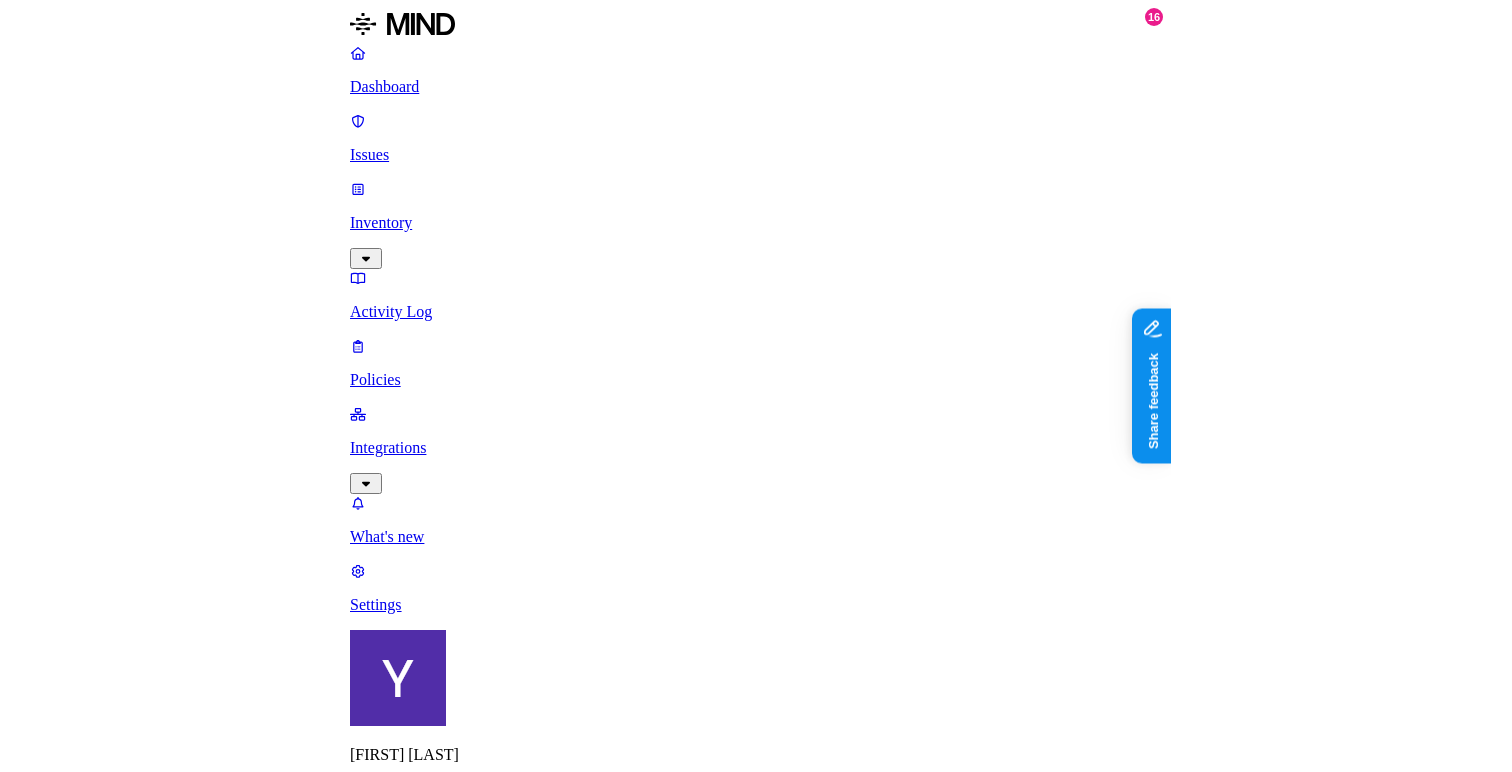 scroll, scrollTop: 674, scrollLeft: 0, axis: vertical 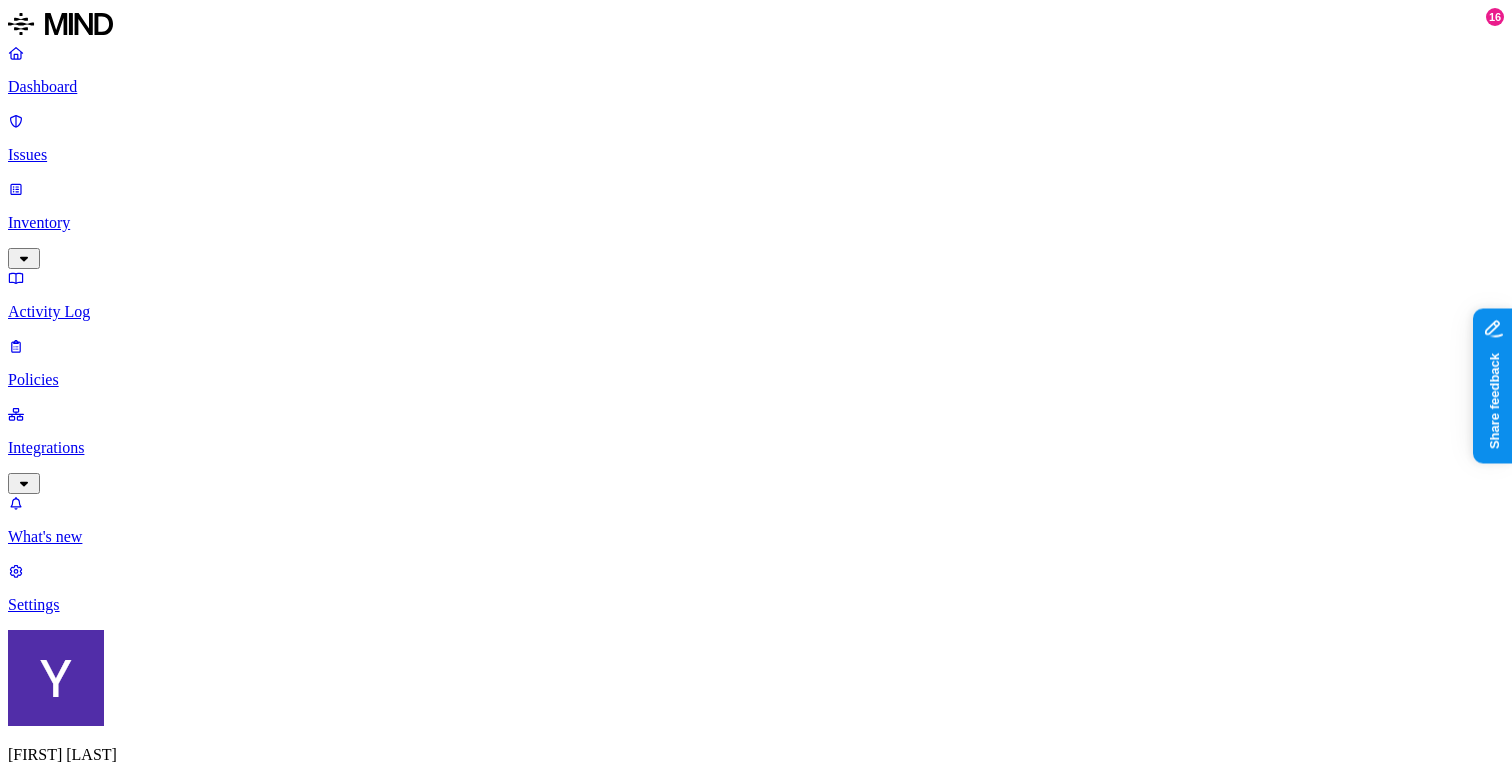 click 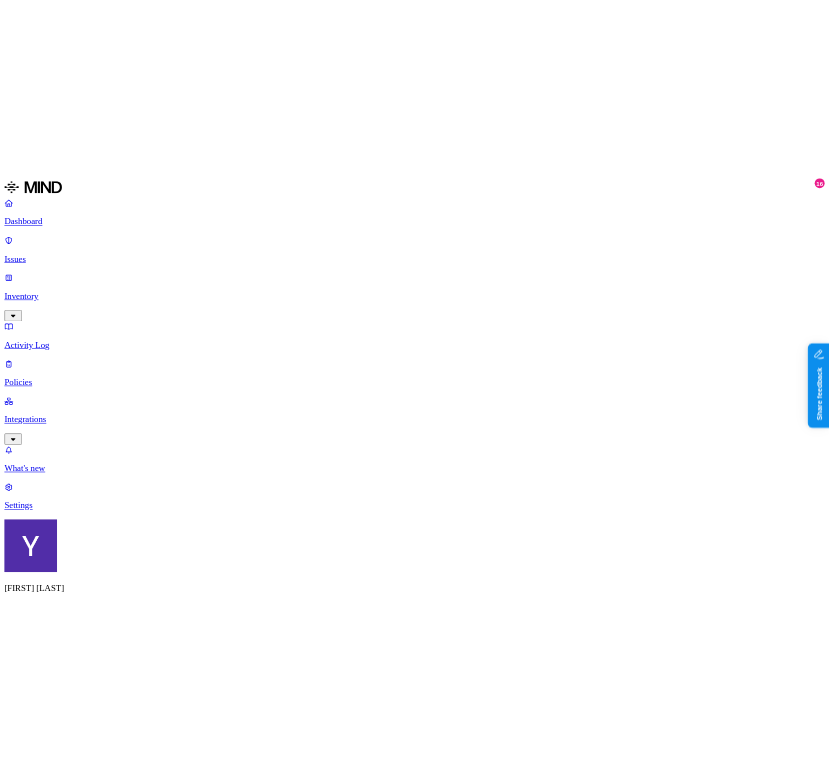 scroll, scrollTop: 561, scrollLeft: 0, axis: vertical 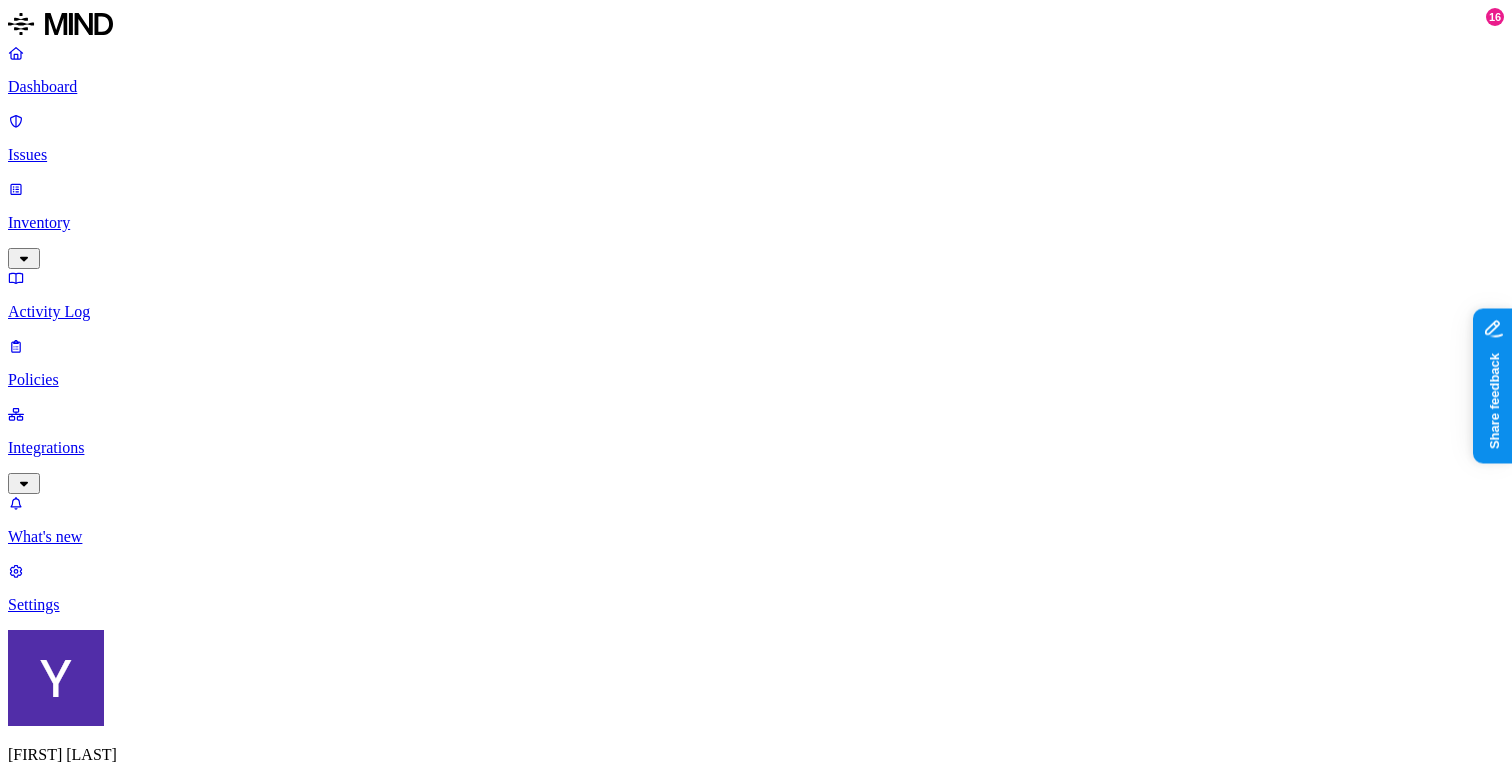 click 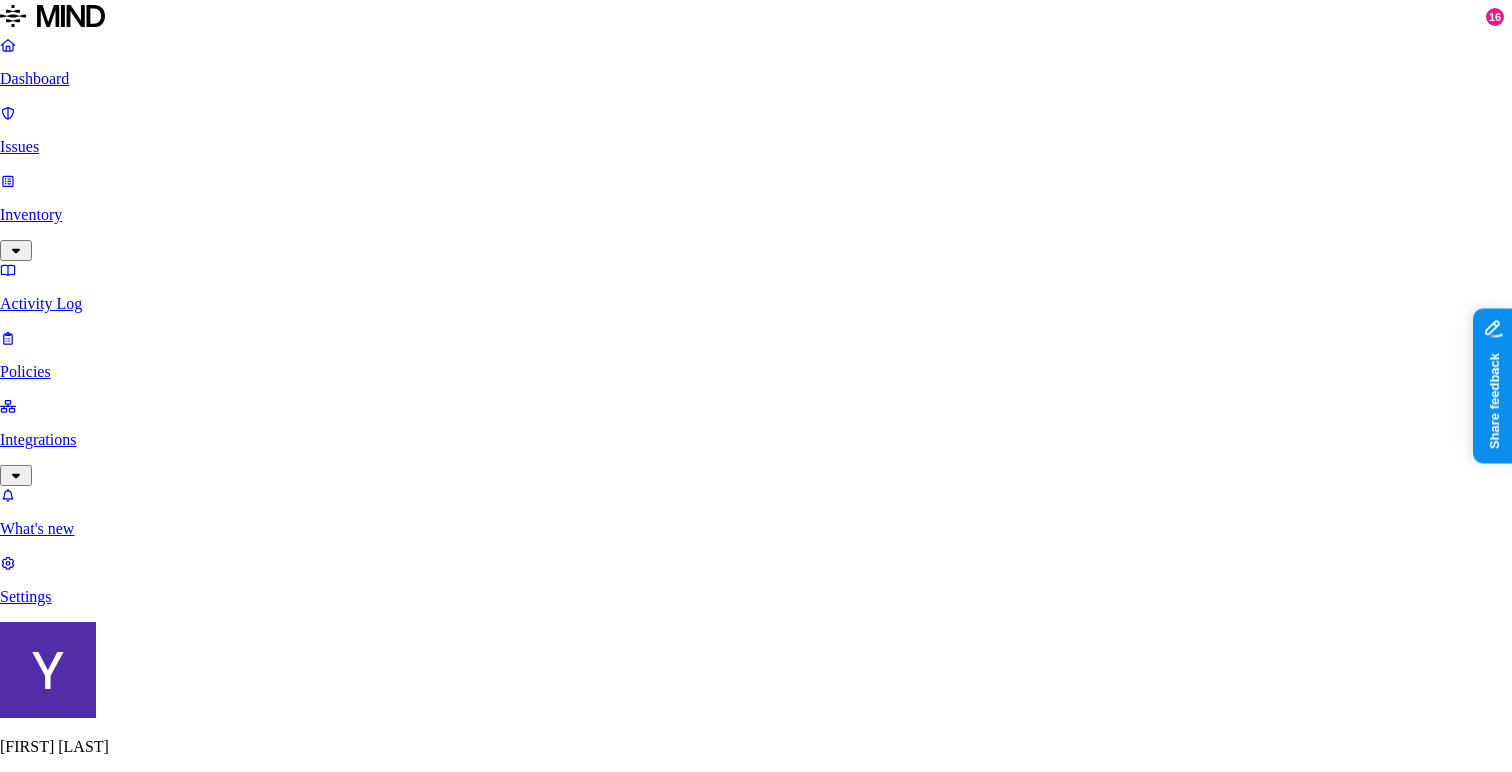 click on "Applying the sensitivity label utilizes Microsoft's metered API, which incurs a minor cost to your Azurxe billing account" at bounding box center (756, 4925) 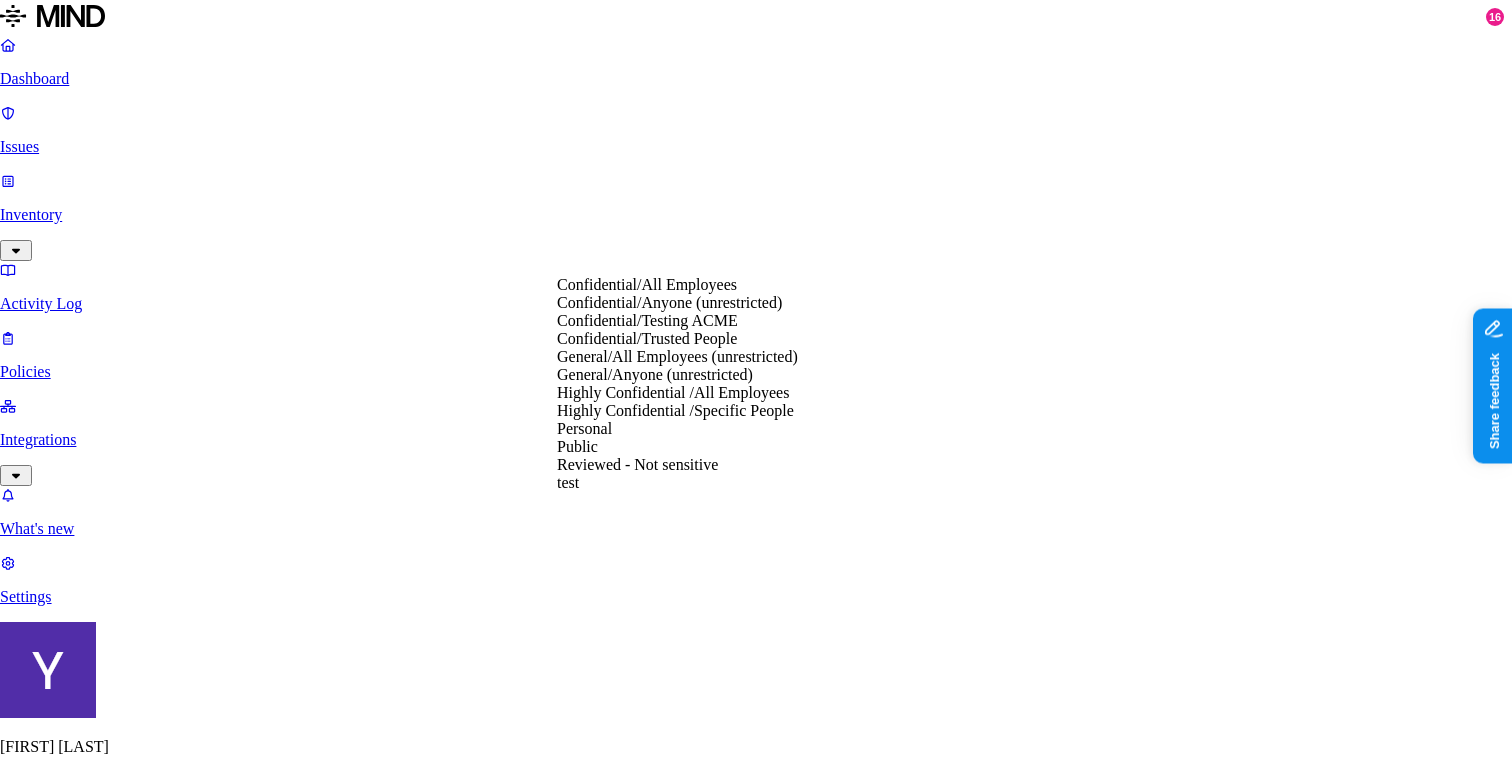 click on "Label Value" at bounding box center [50, 4862] 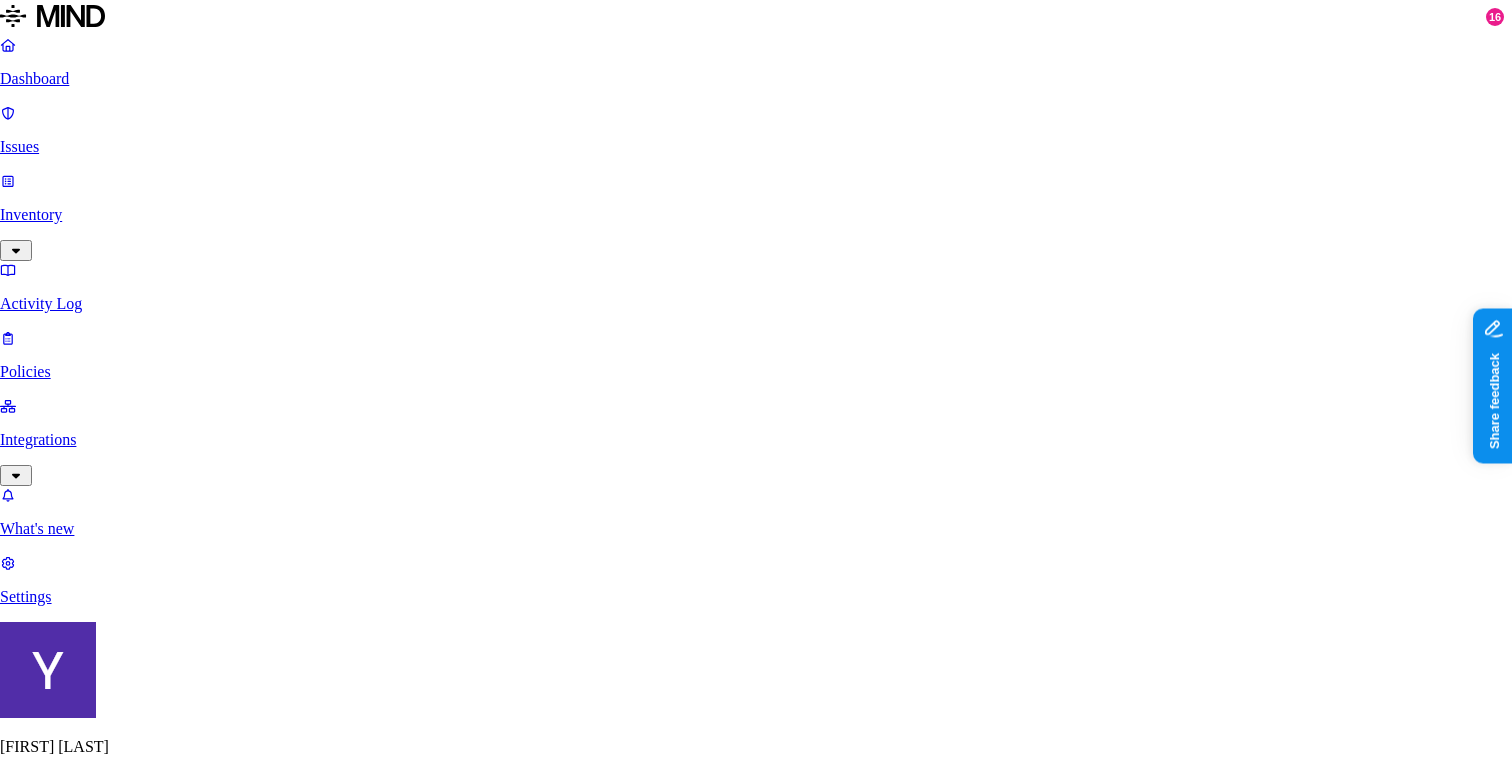 click 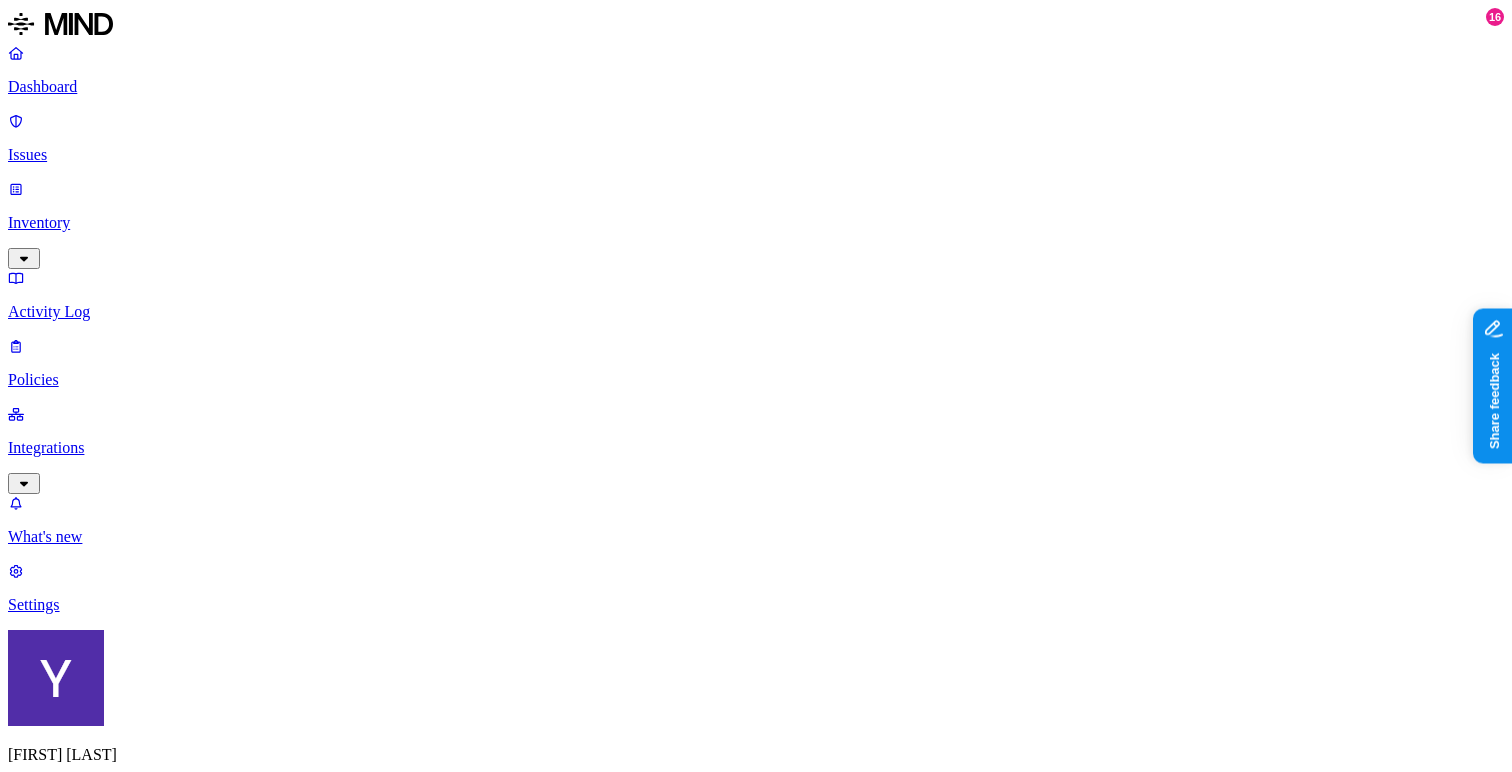 type 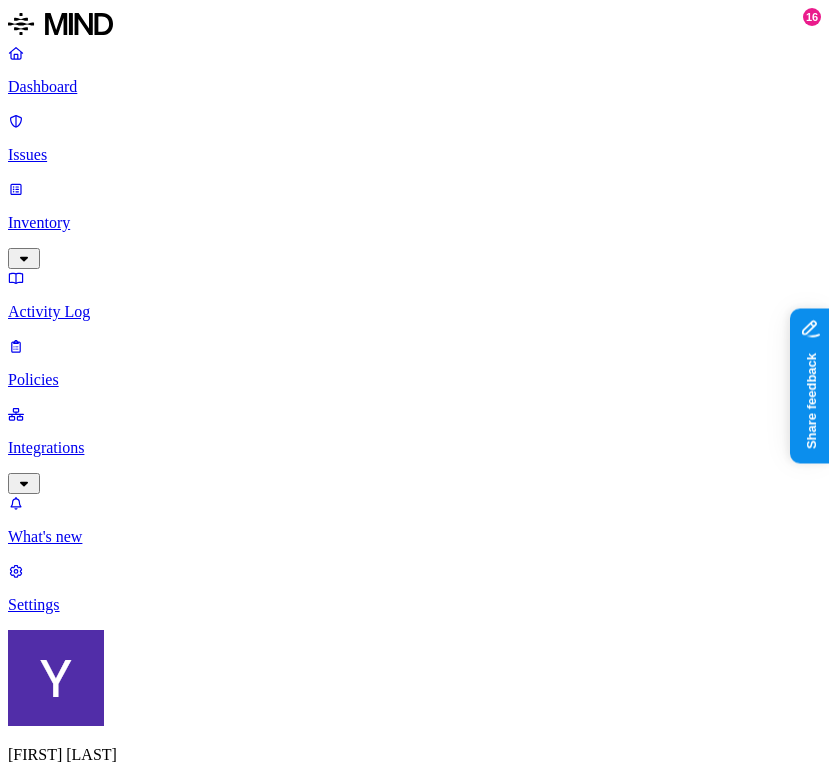 scroll, scrollTop: 439, scrollLeft: 0, axis: vertical 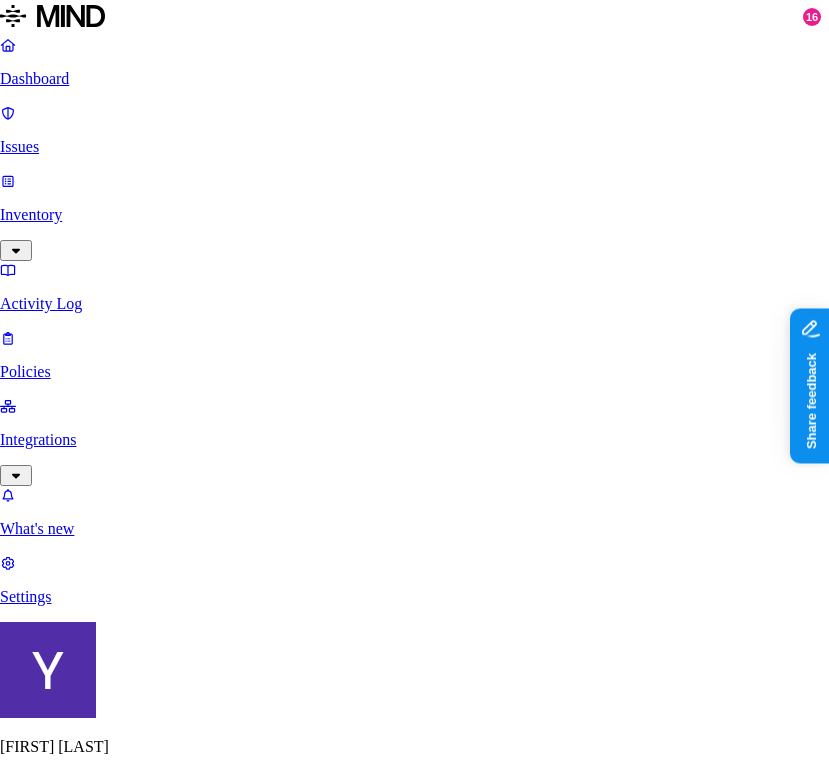 click on "Label Value Applying the sensitivity label utilizes Microsoft's metered API, which incurs a minor cost to your Azurxe billing account 5/20000 labels used (monthly quota set by MIND)" at bounding box center (414, 4832) 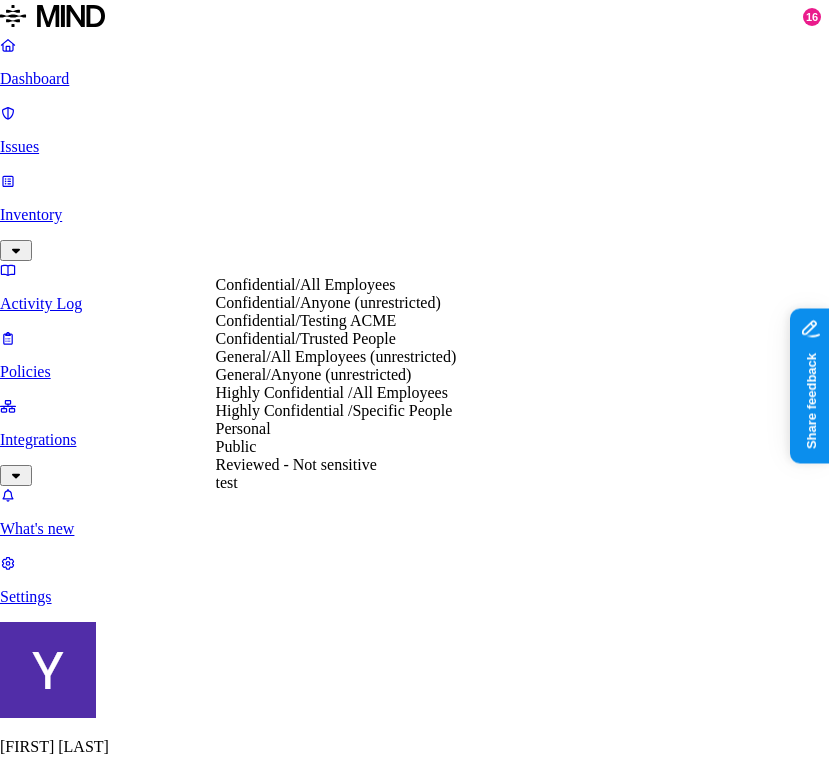 click on "Label Value" at bounding box center (50, 4780) 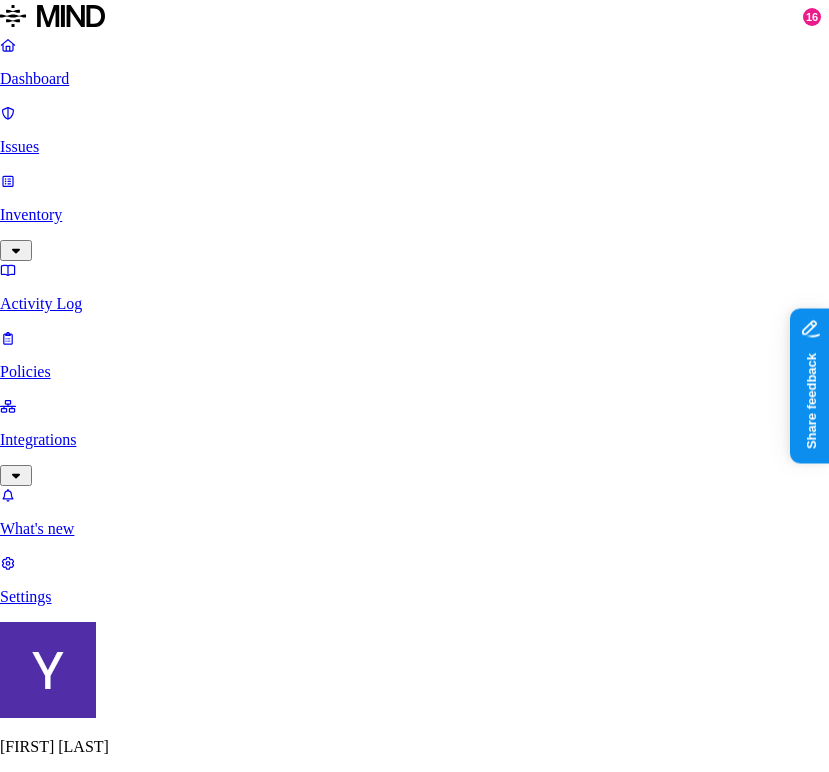 click on "Apply" at bounding box center (82, 4921) 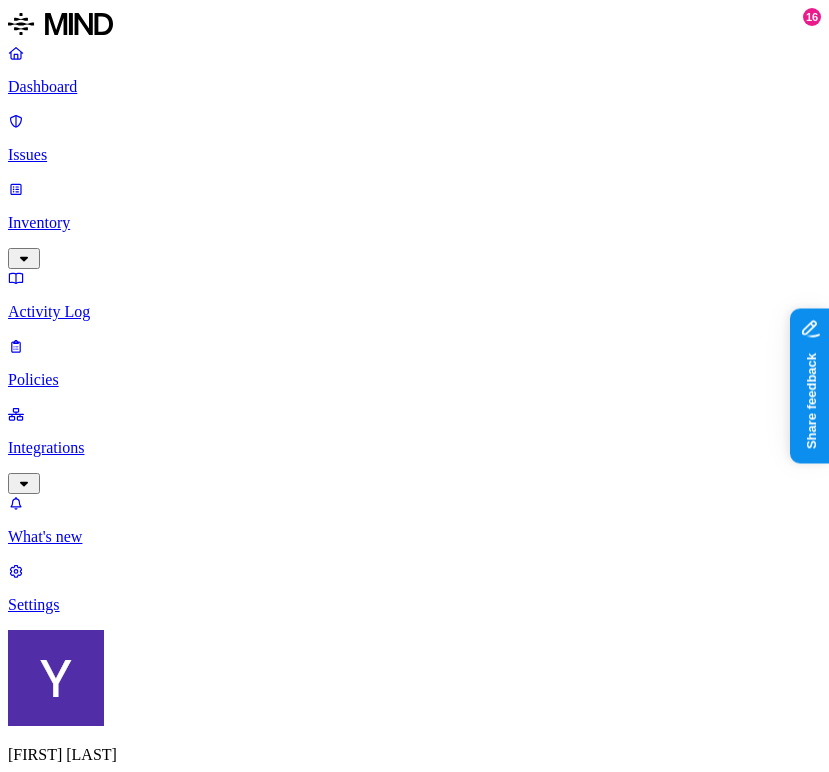 scroll, scrollTop: 0, scrollLeft: 0, axis: both 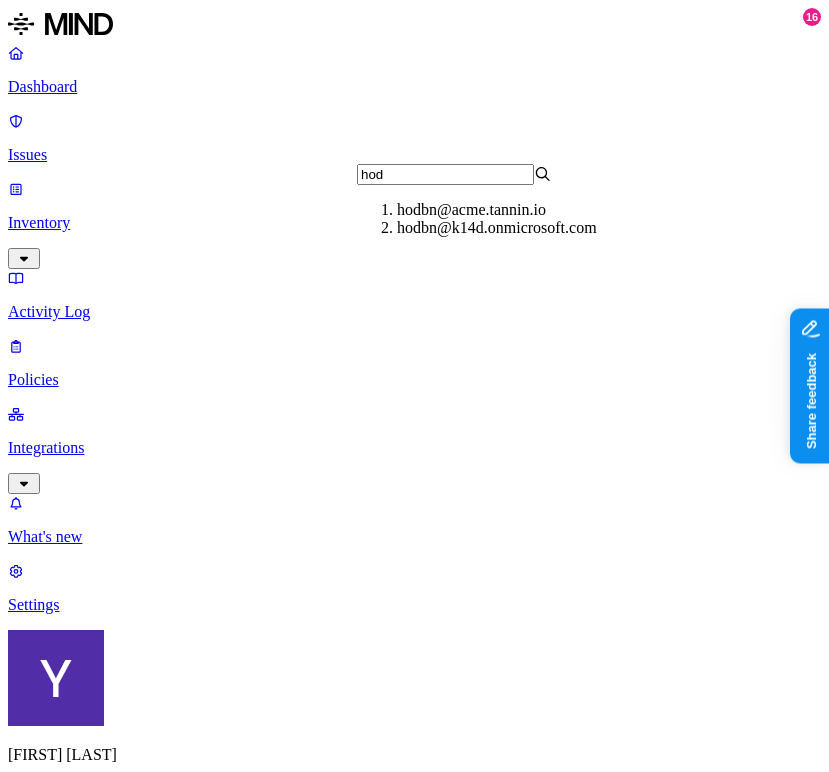 type on "hod" 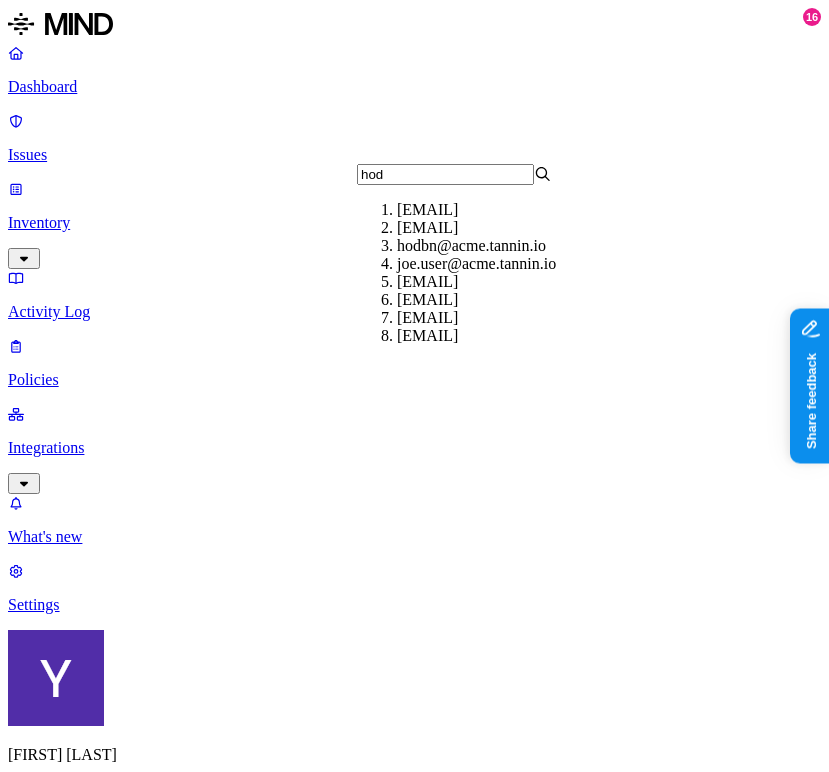 type 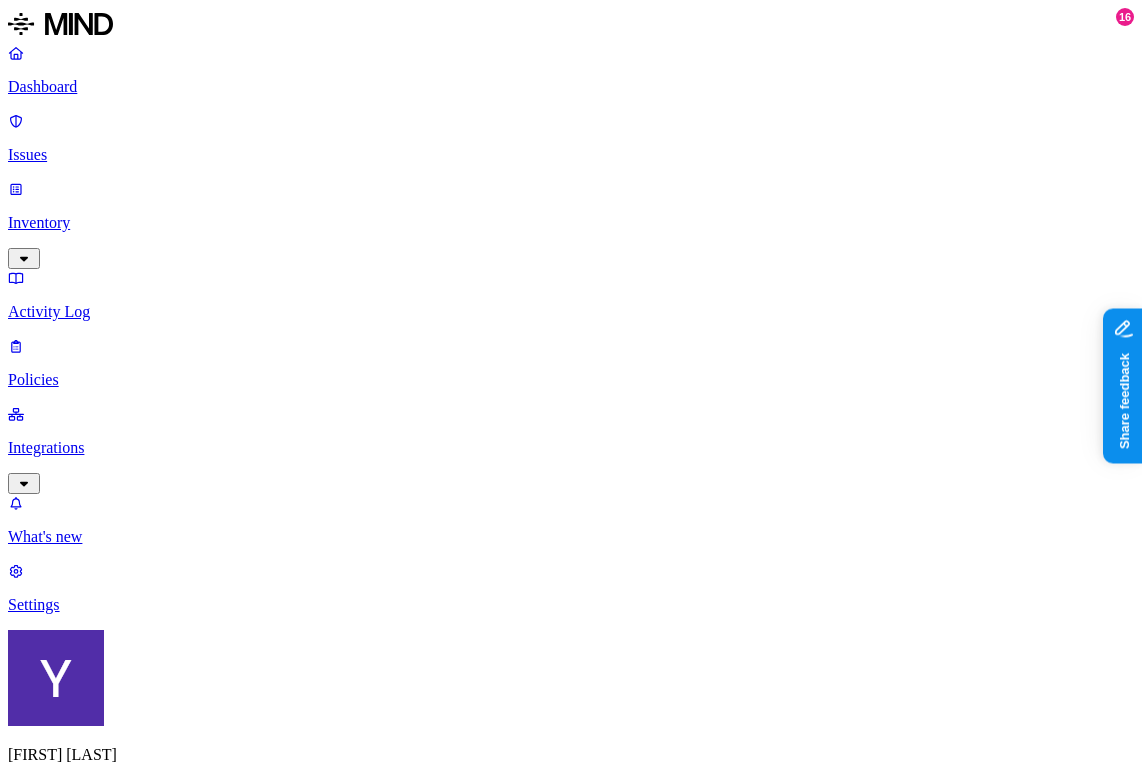 click on "combiNotes1.pdf" at bounding box center (530, 1127) 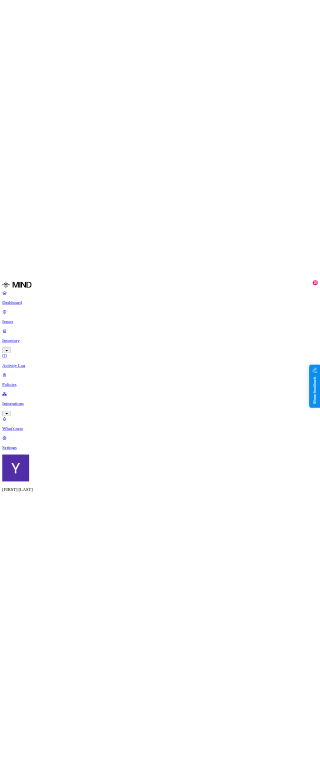 scroll, scrollTop: 443, scrollLeft: 0, axis: vertical 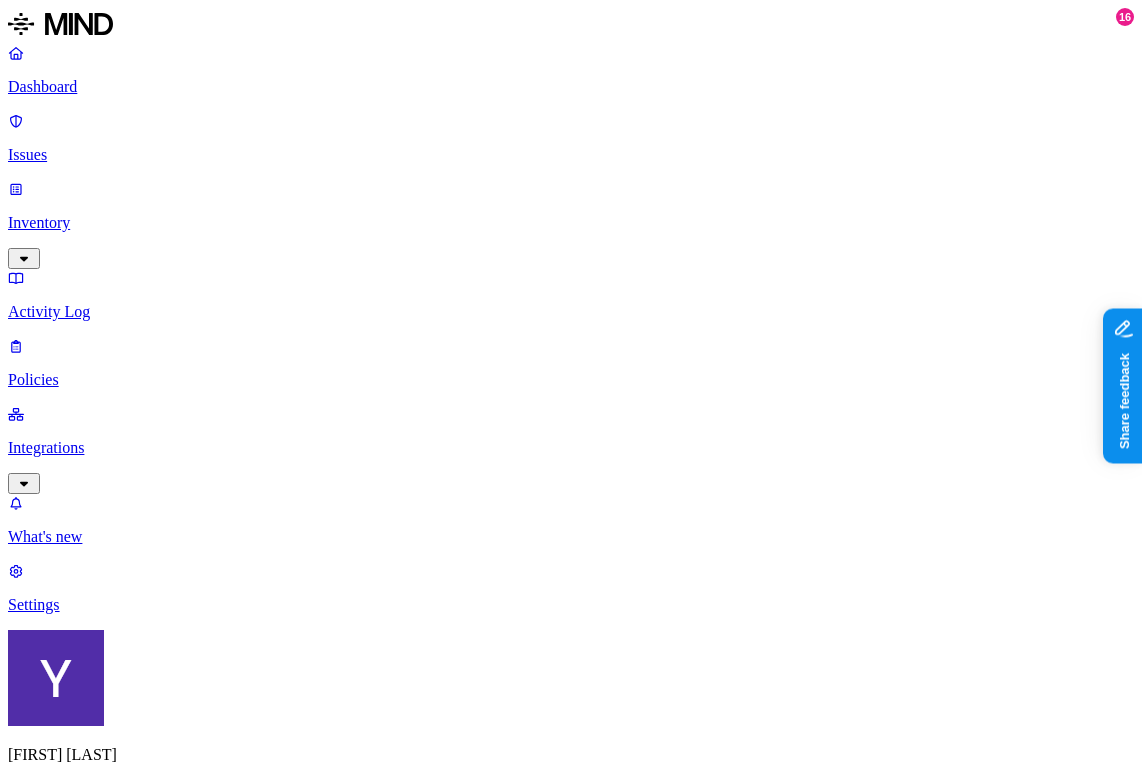 click 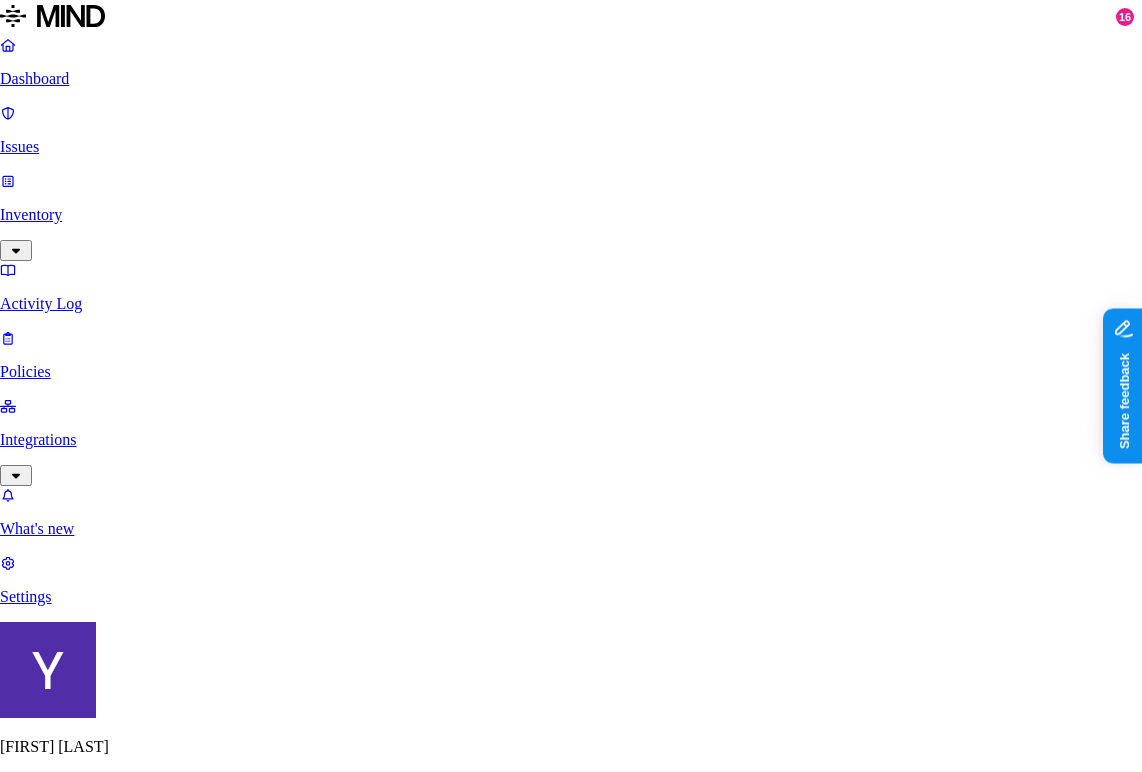click on "Label Value" at bounding box center [50, 4852] 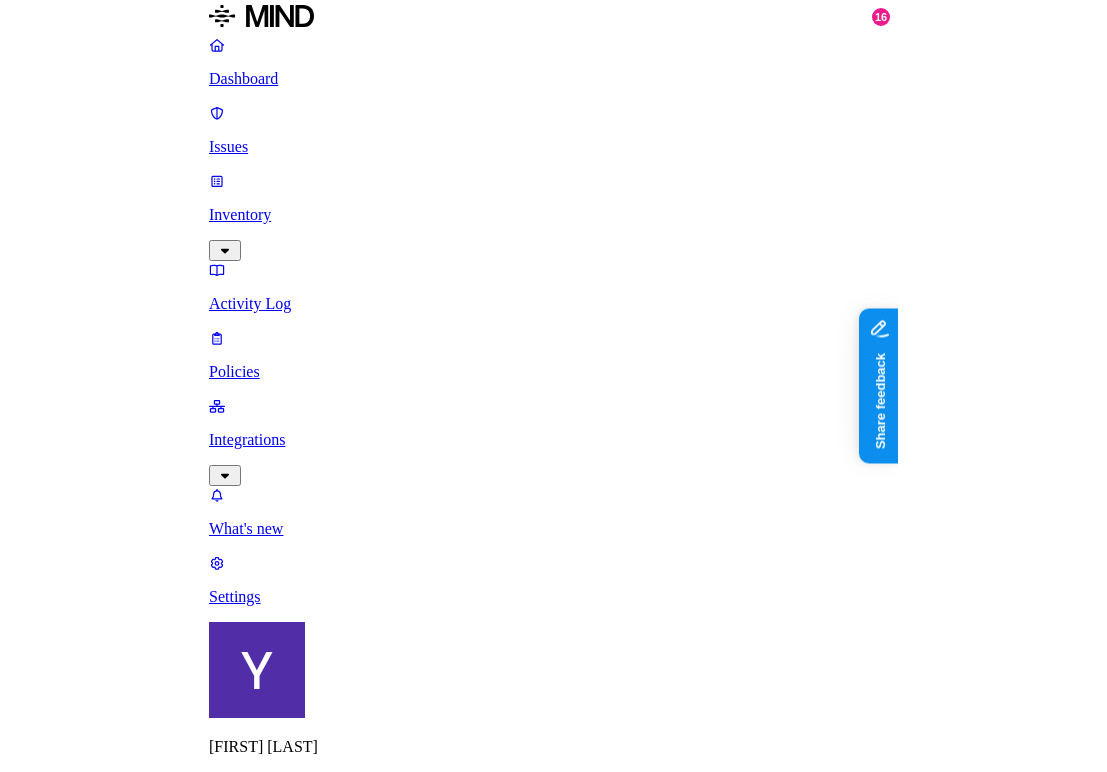 scroll, scrollTop: 443, scrollLeft: 0, axis: vertical 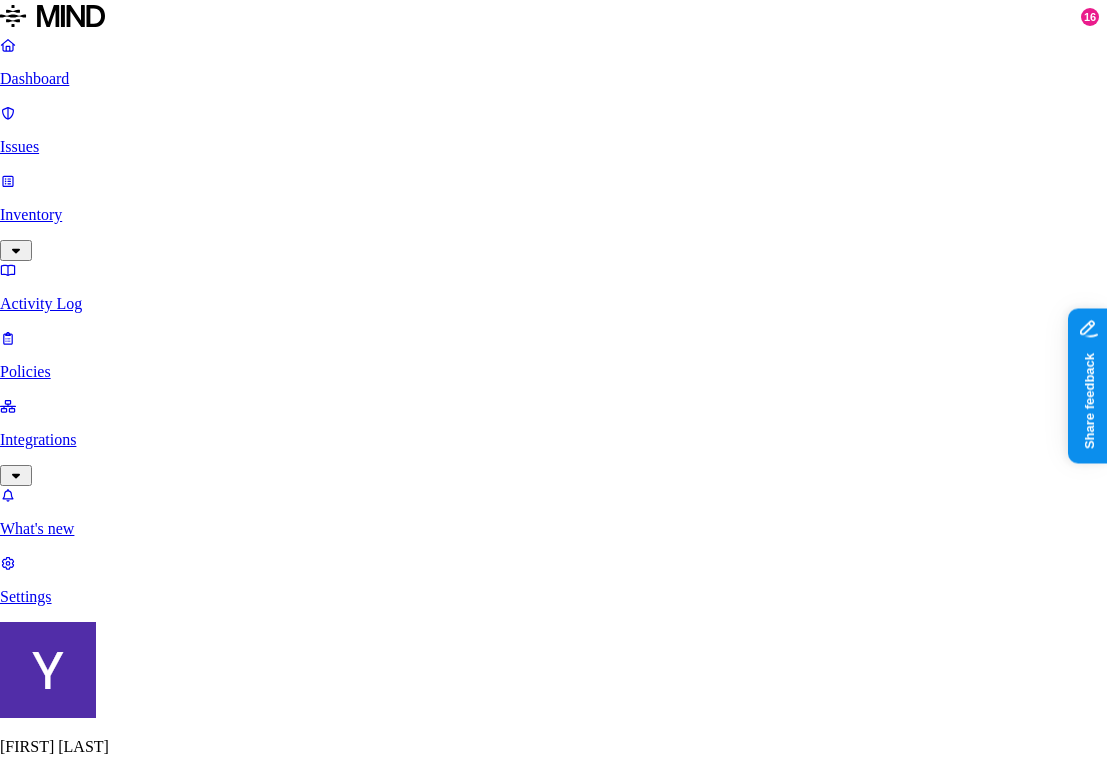 click 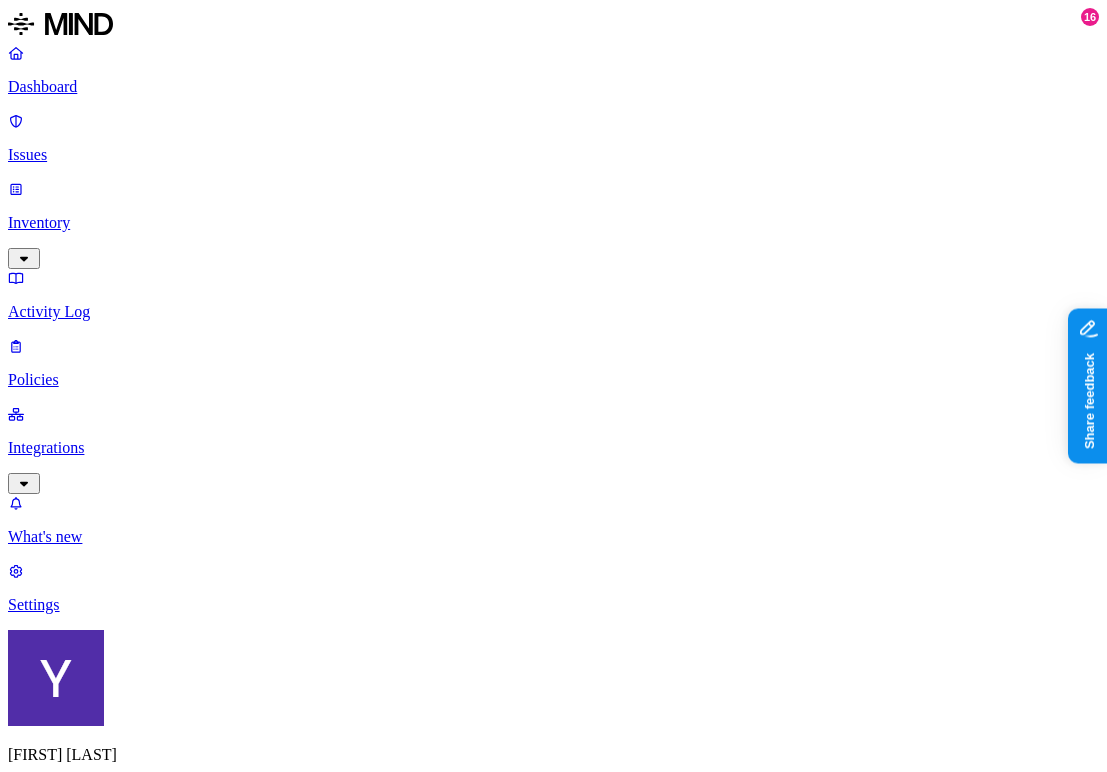 scroll, scrollTop: 0, scrollLeft: 0, axis: both 